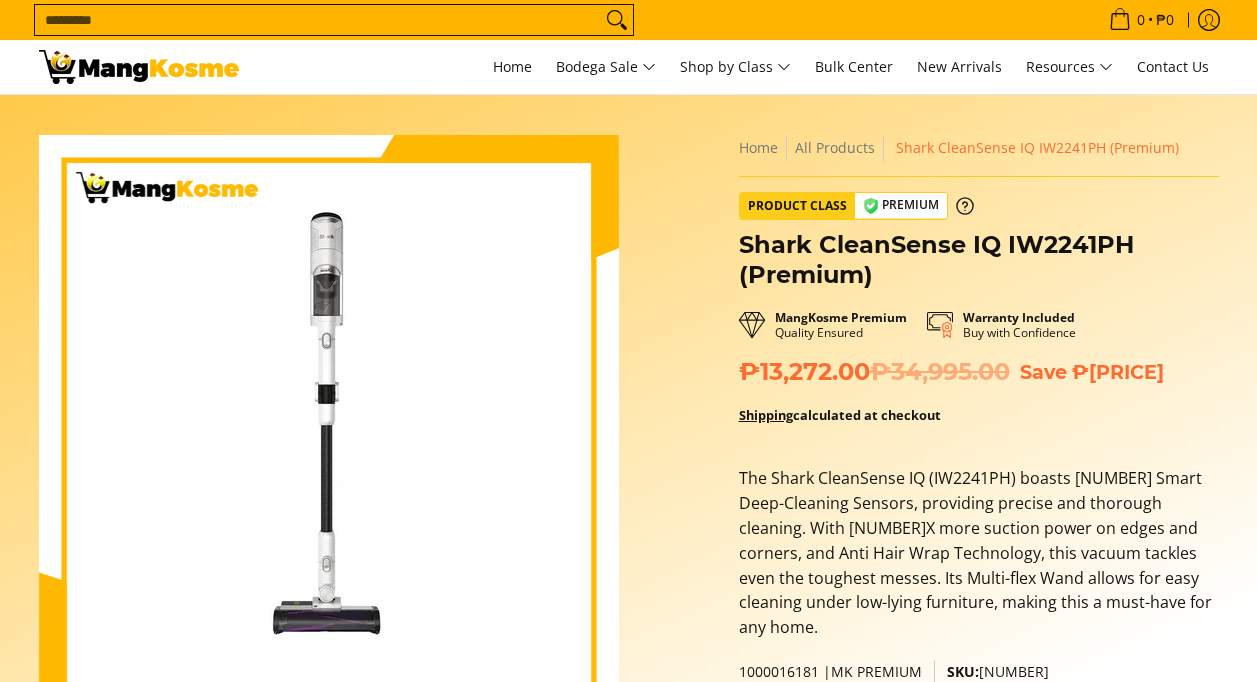 scroll, scrollTop: 100, scrollLeft: 0, axis: vertical 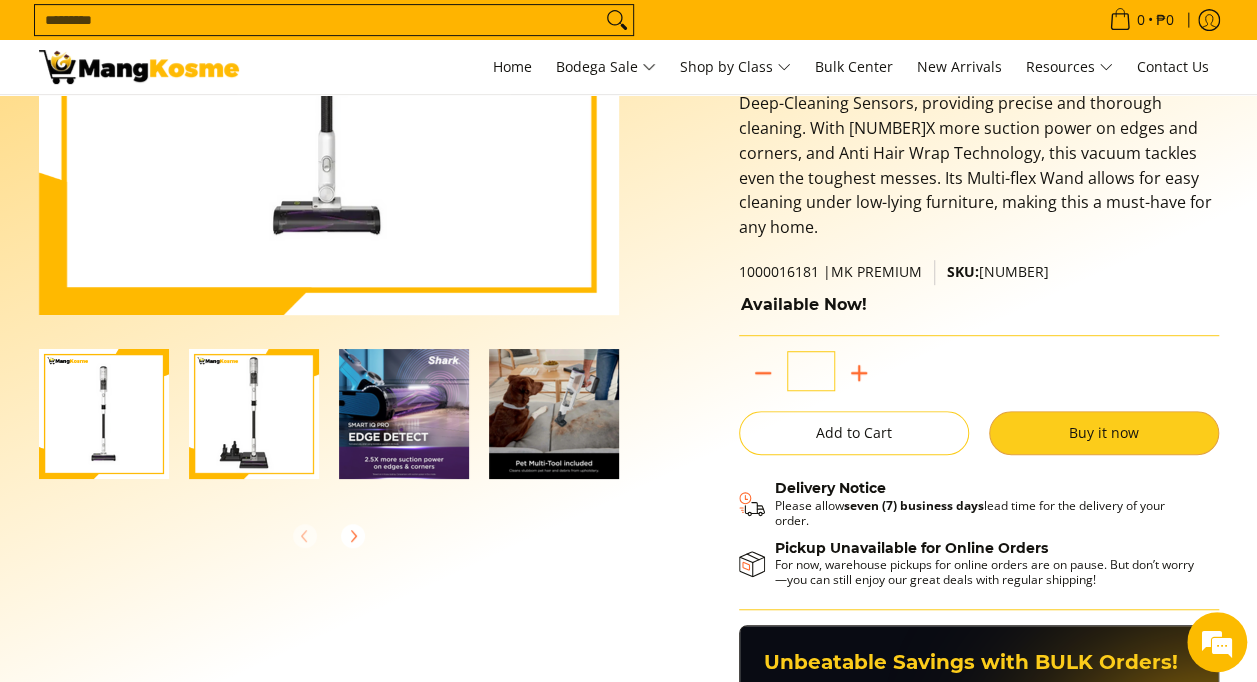 click on "Buy it now" at bounding box center (1104, 433) 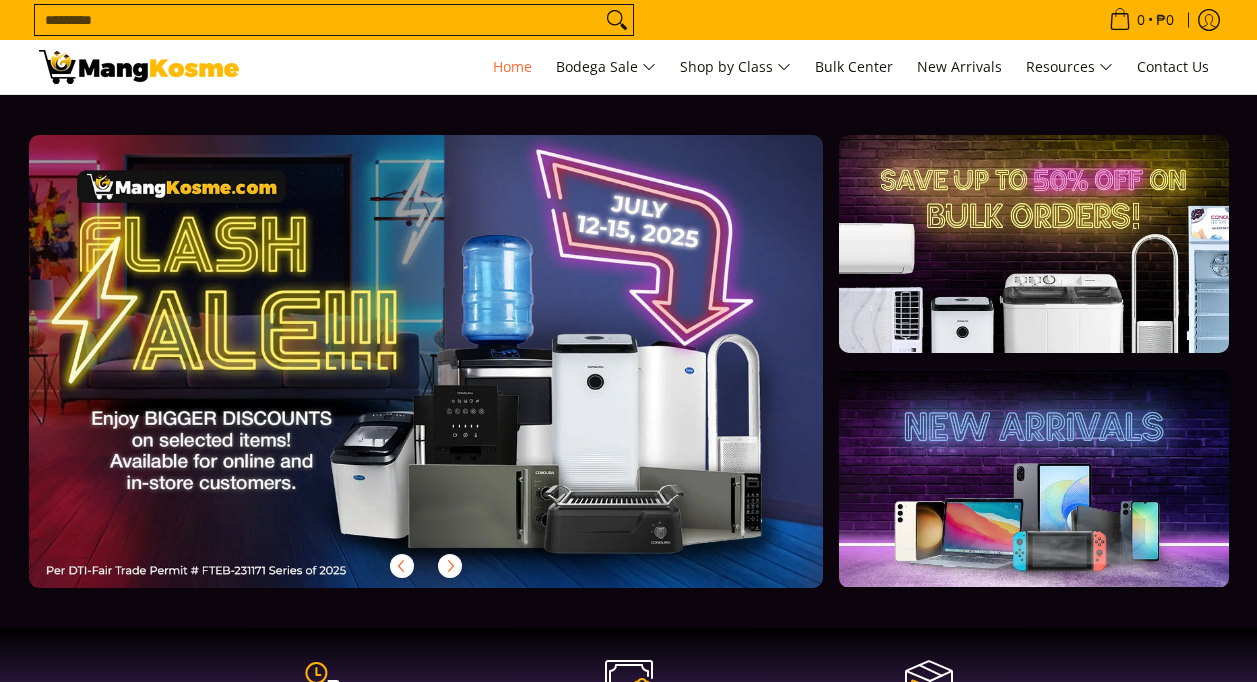 scroll, scrollTop: 0, scrollLeft: 0, axis: both 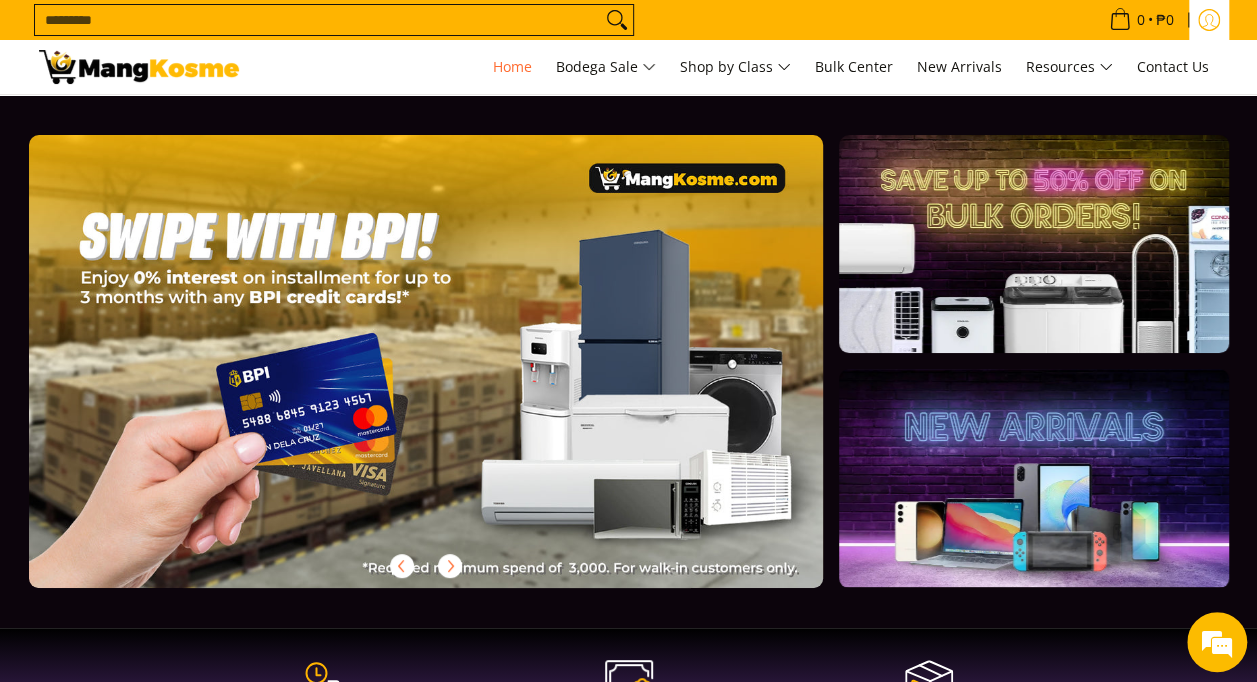 click 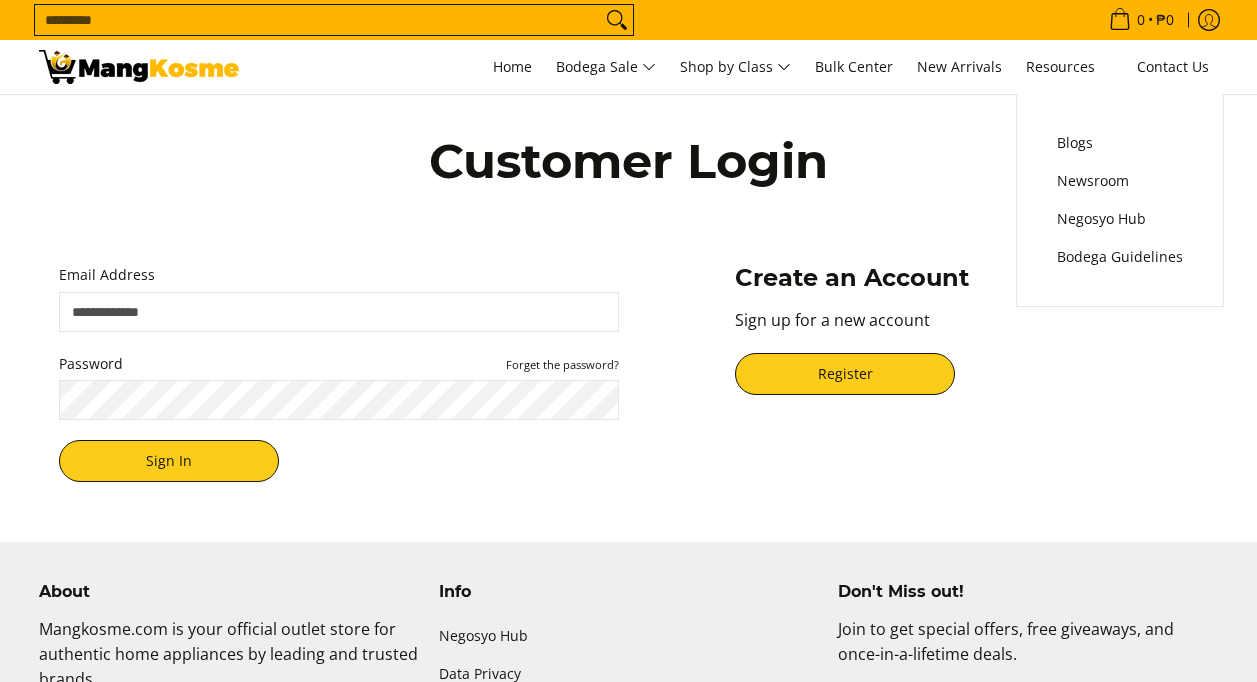 scroll, scrollTop: 0, scrollLeft: 0, axis: both 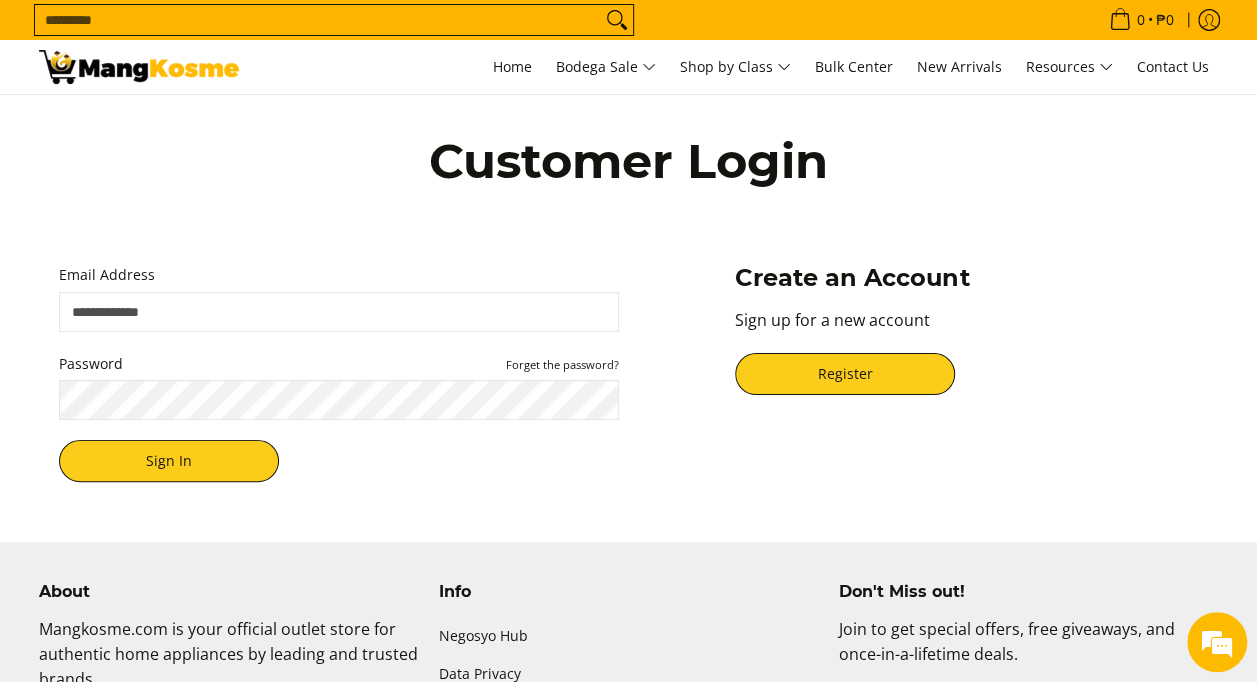 click on "Email Address" at bounding box center (339, 312) 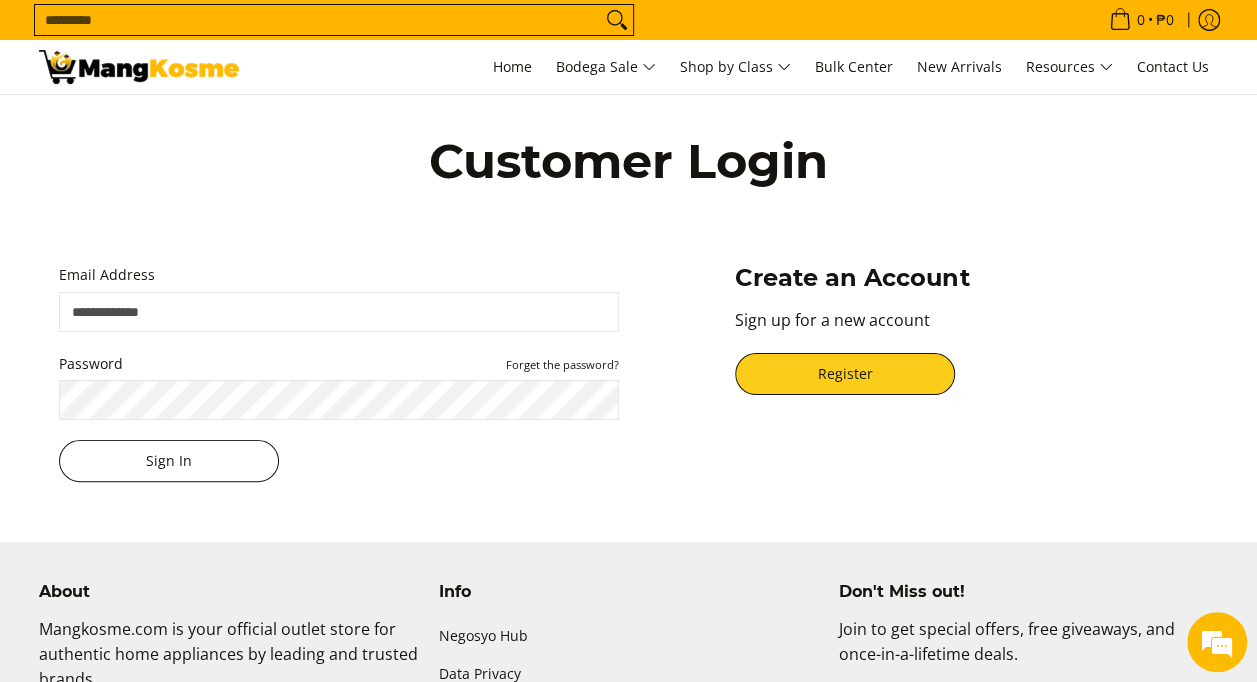 click on "Sign In" at bounding box center [169, 461] 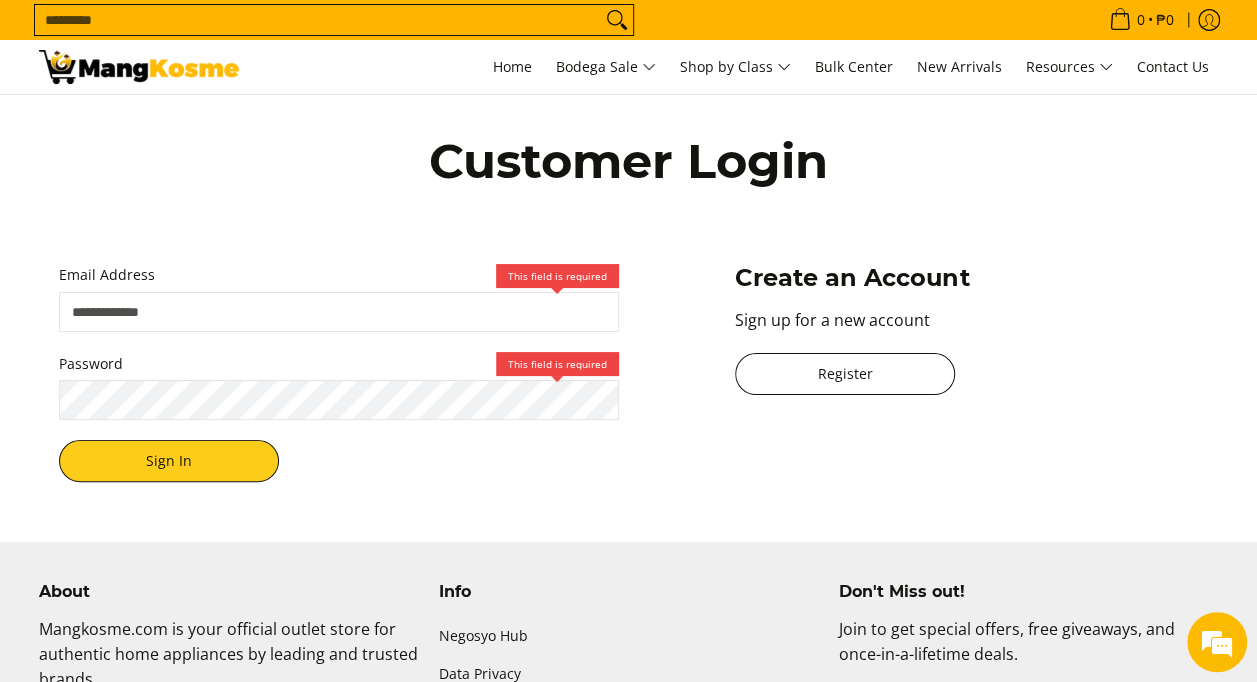 click on "Register" at bounding box center [845, 374] 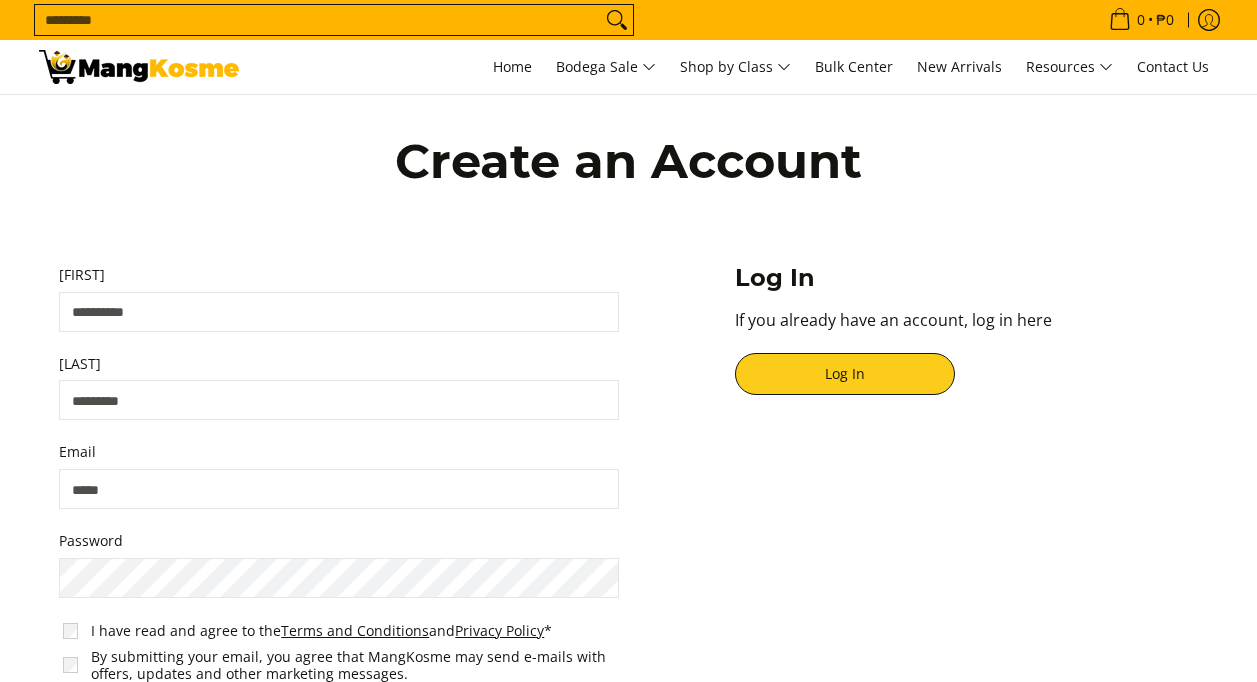 scroll, scrollTop: 0, scrollLeft: 0, axis: both 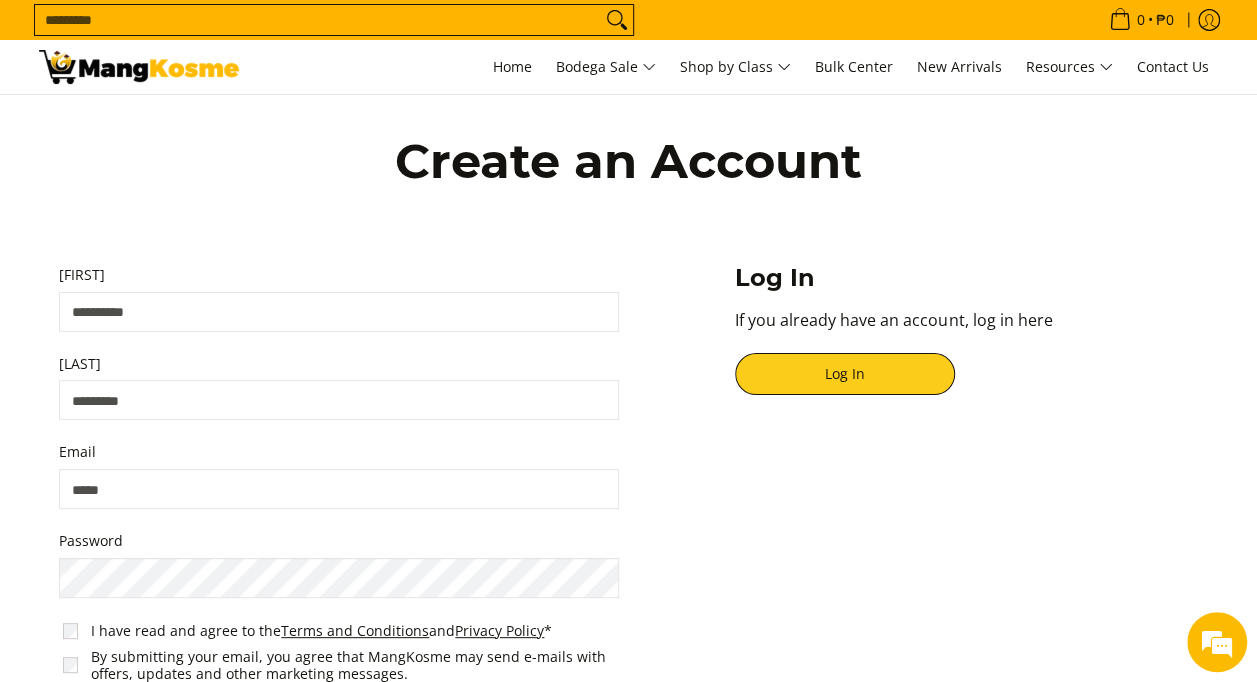 click on "[FIRST]" at bounding box center [339, 312] 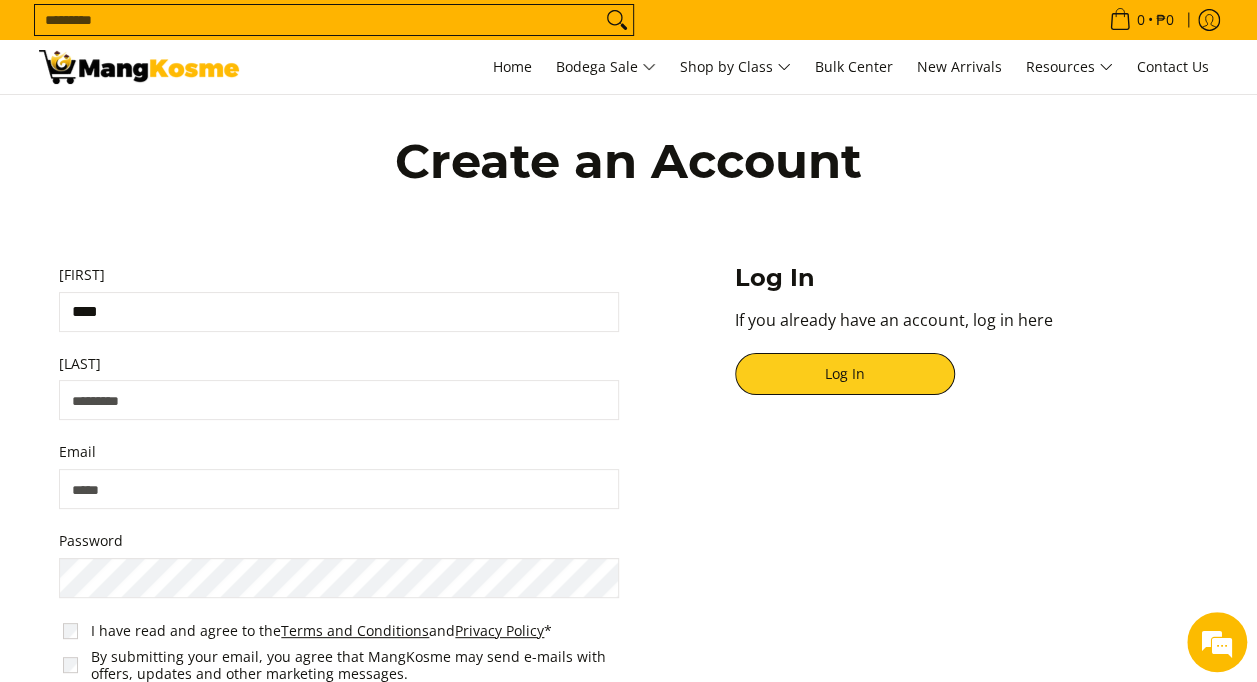 type on "*********" 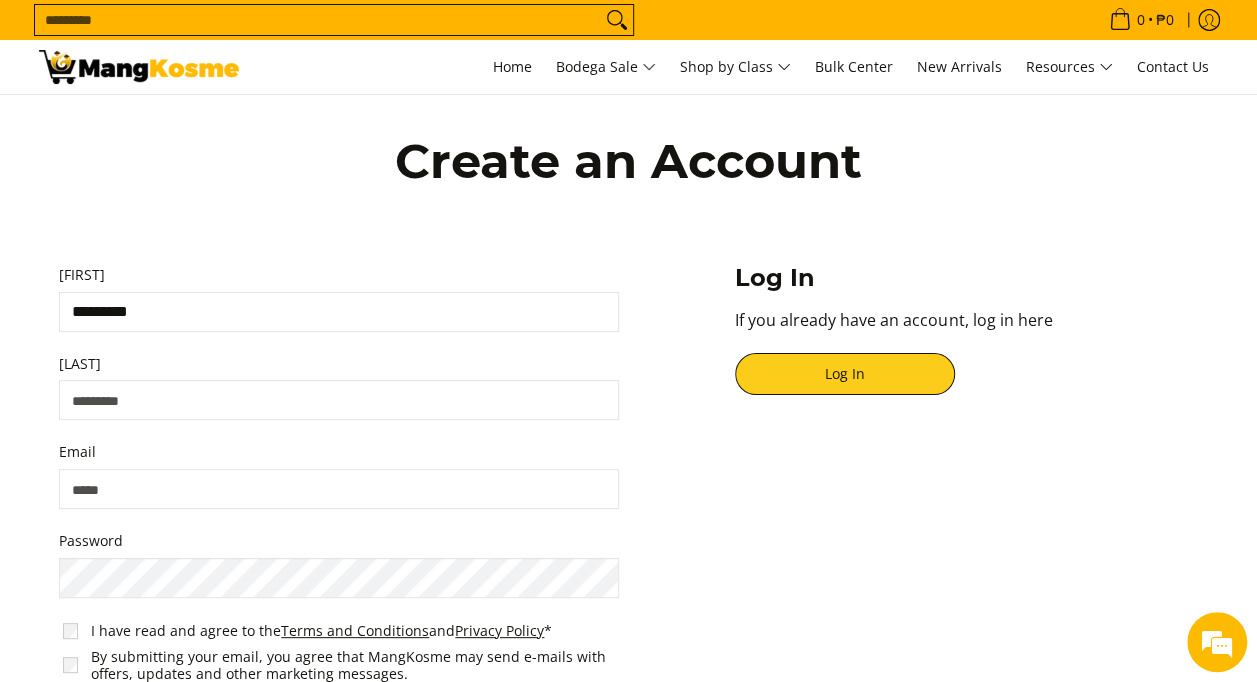 type on "****" 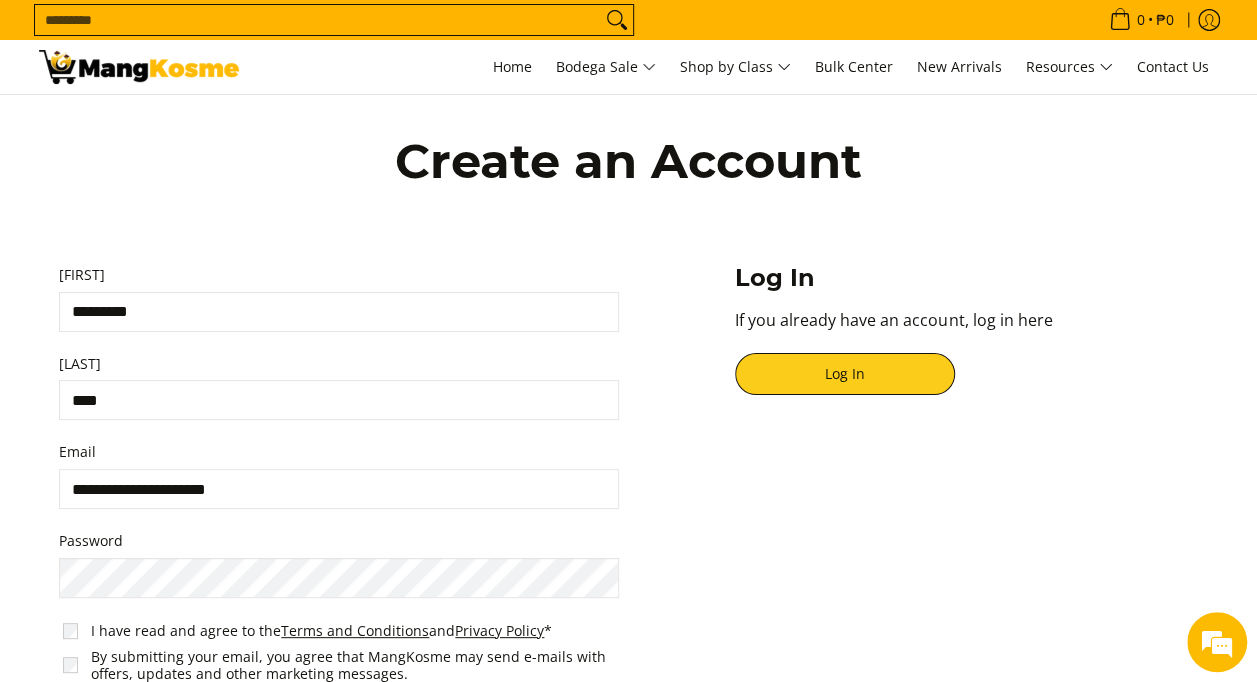scroll, scrollTop: 100, scrollLeft: 0, axis: vertical 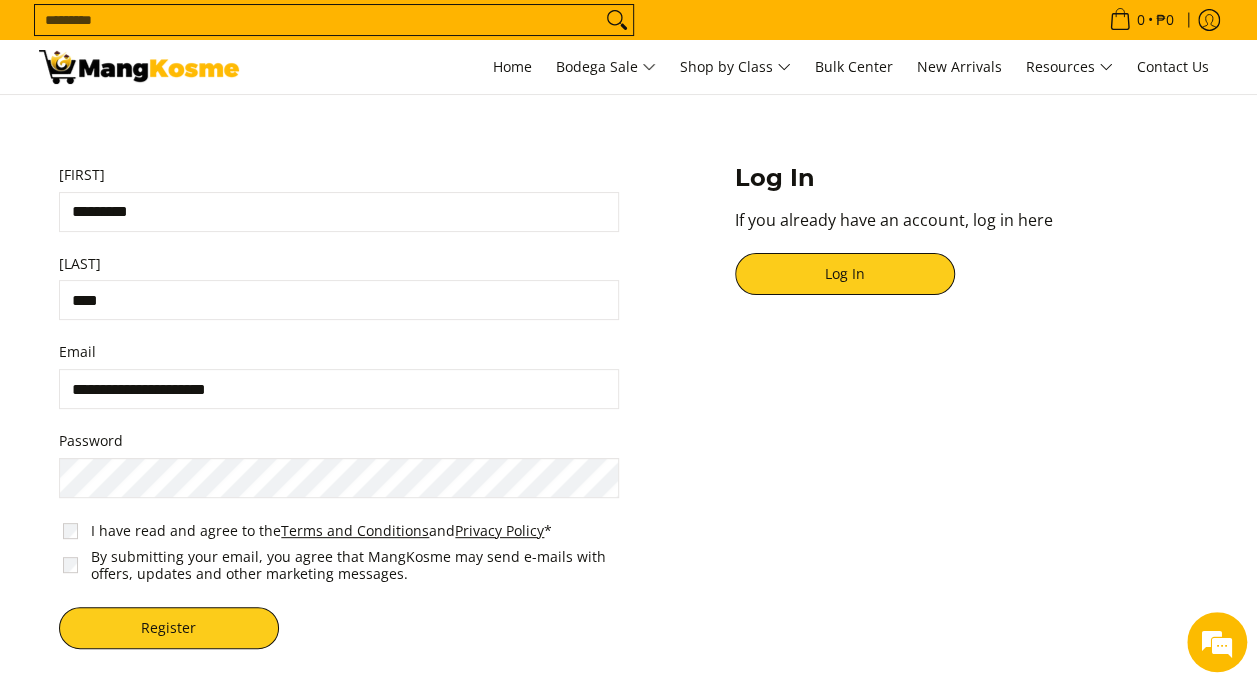 drag, startPoint x: 302, startPoint y: 394, endPoint x: -4, endPoint y: 379, distance: 306.36743 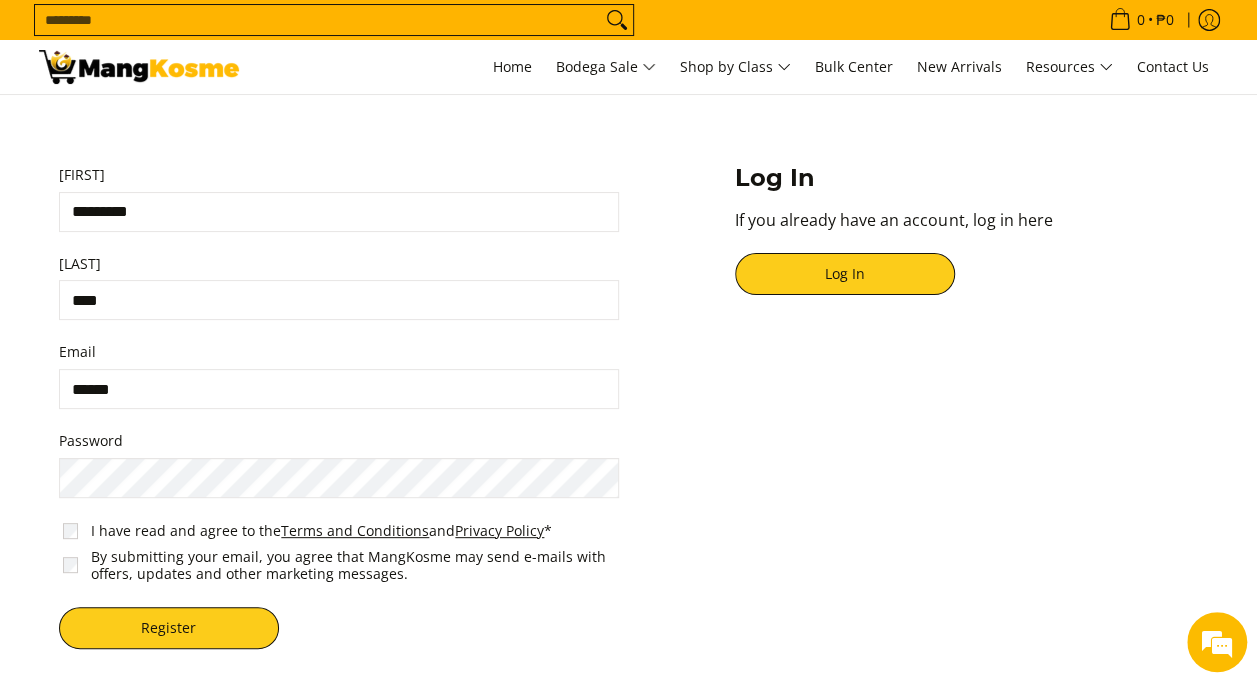 scroll, scrollTop: 0, scrollLeft: 0, axis: both 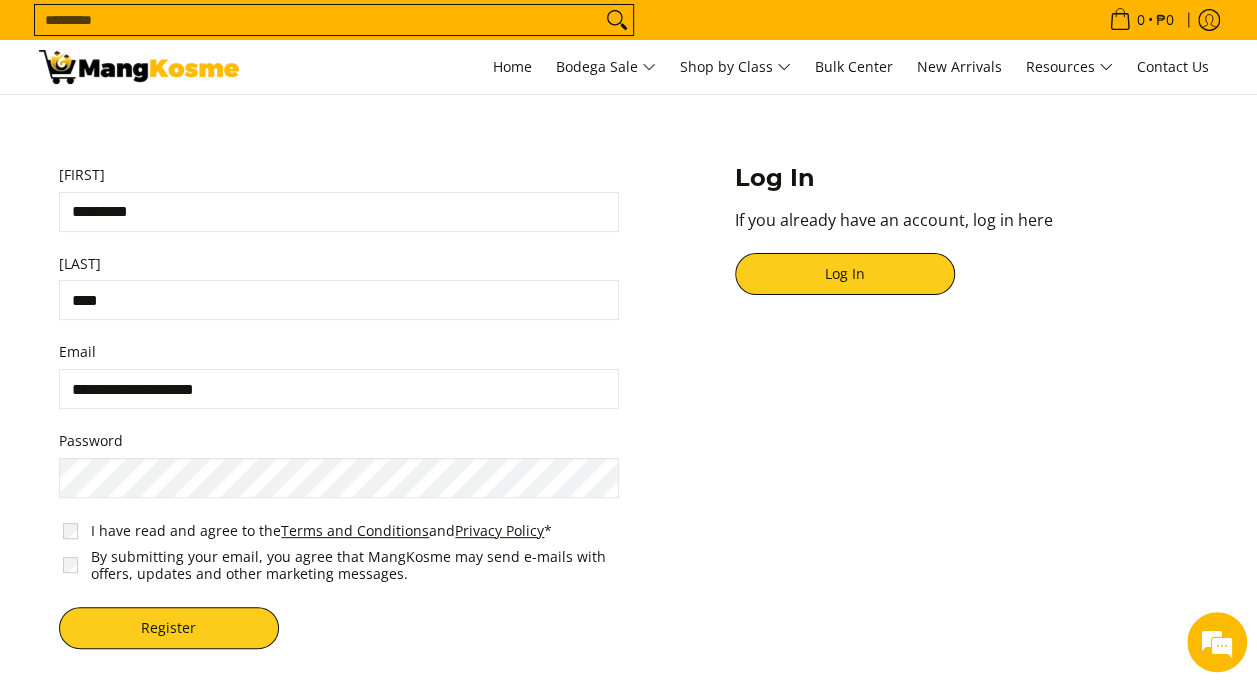 click on "Skip to Main Content
Home Bodega Sale Shop by Class Bulk Center New Arrivals Resources Contact Us
Search...
0  •
₱0
View cart" at bounding box center [628, 664] 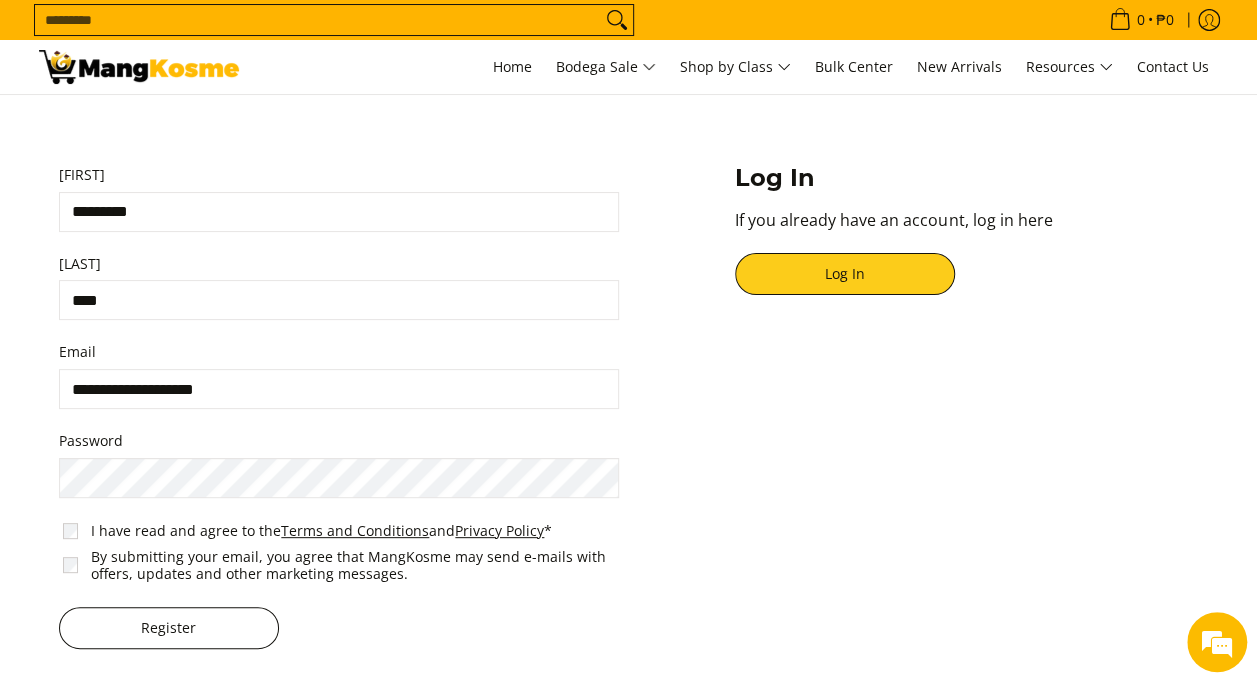 click on "Register" at bounding box center [169, 628] 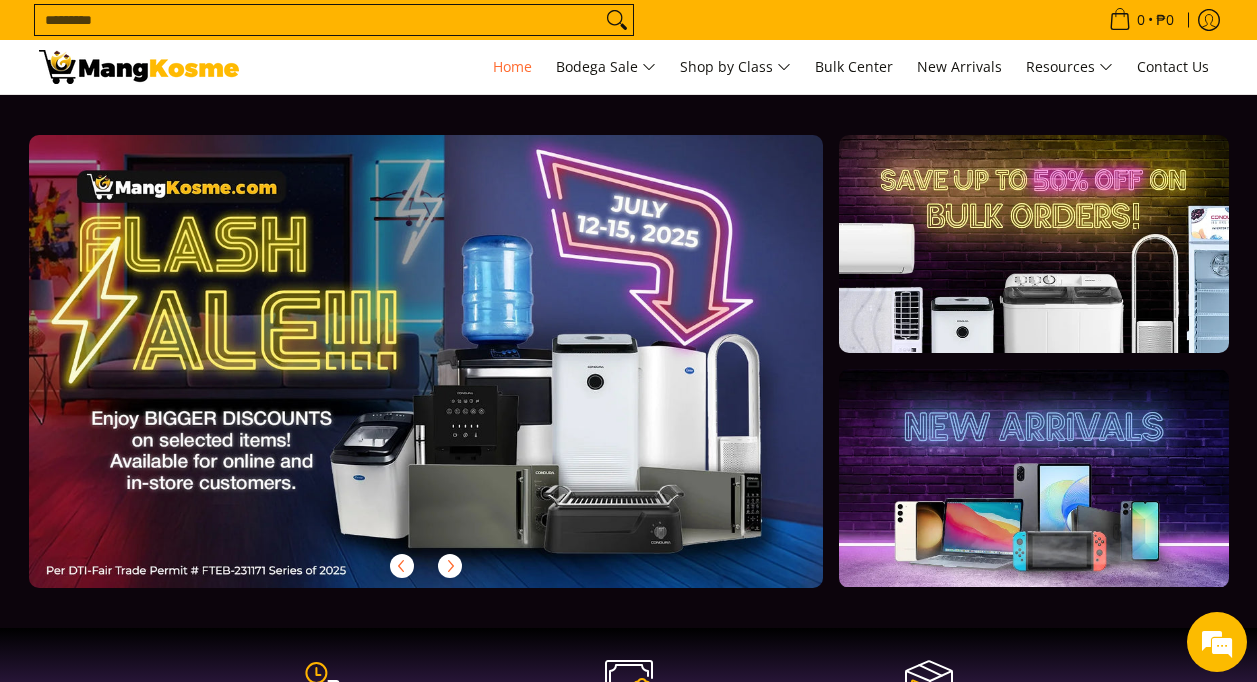 scroll, scrollTop: 0, scrollLeft: 0, axis: both 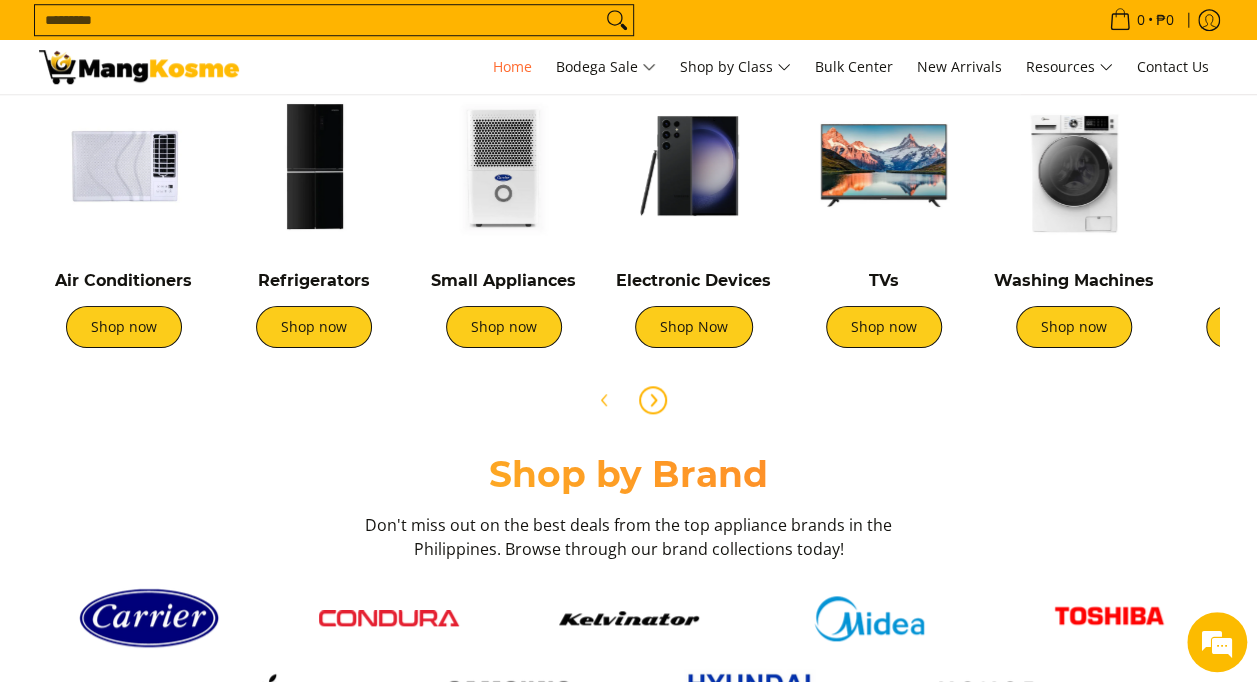 click 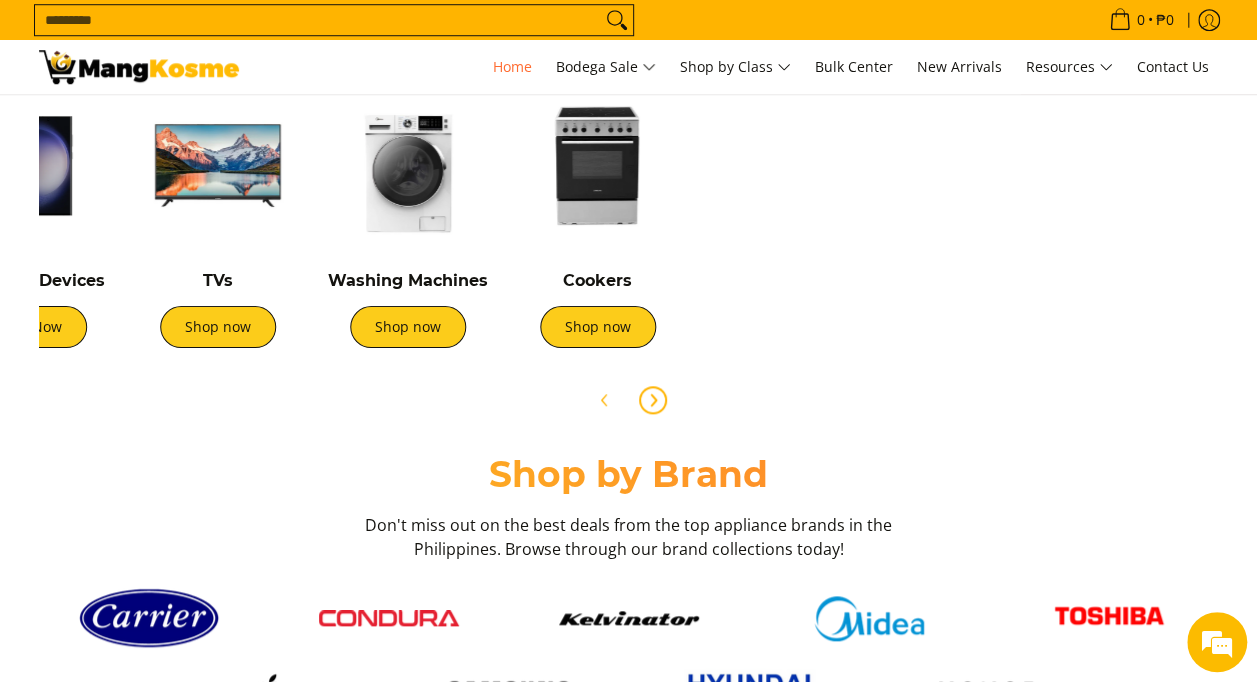 scroll, scrollTop: 0, scrollLeft: 666, axis: horizontal 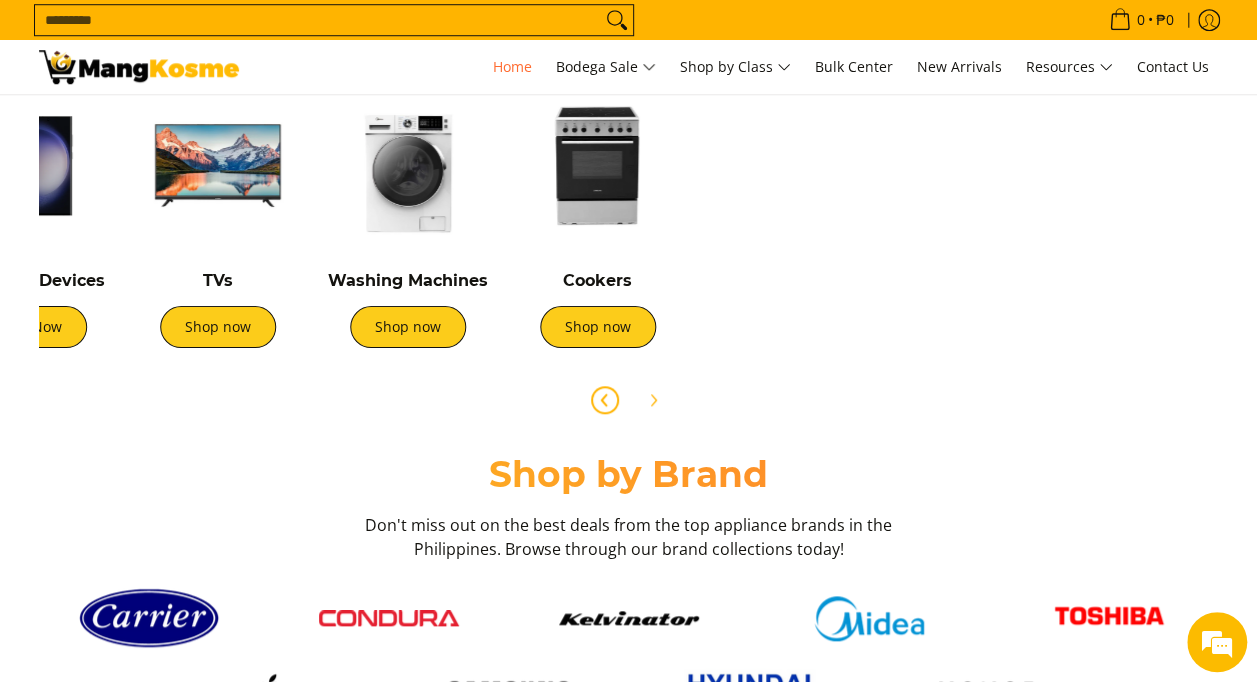 click 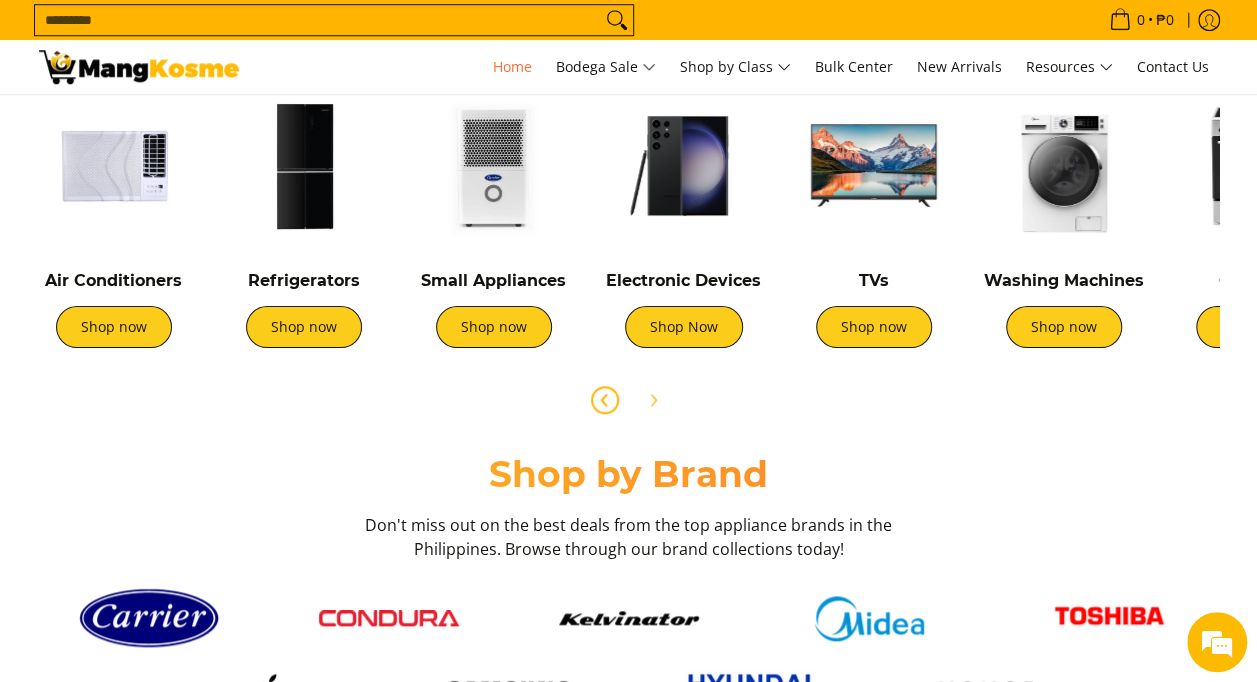 scroll, scrollTop: 0, scrollLeft: 1049, axis: horizontal 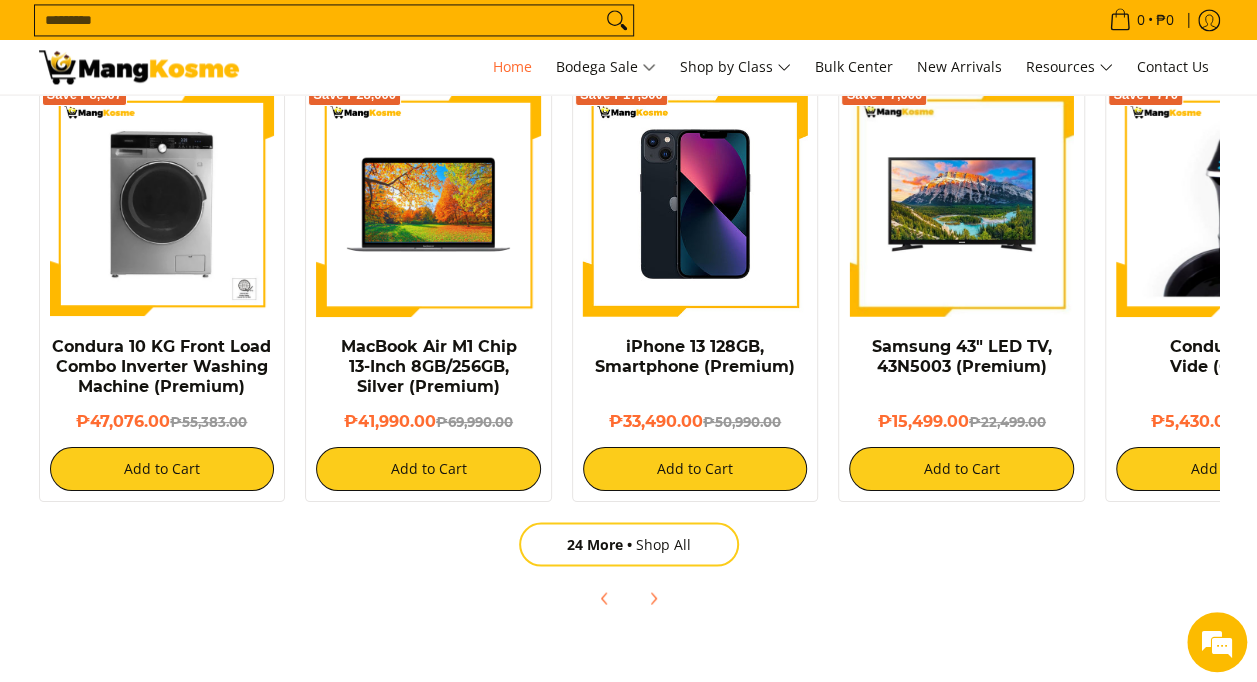 click on "Search..." at bounding box center [318, 20] 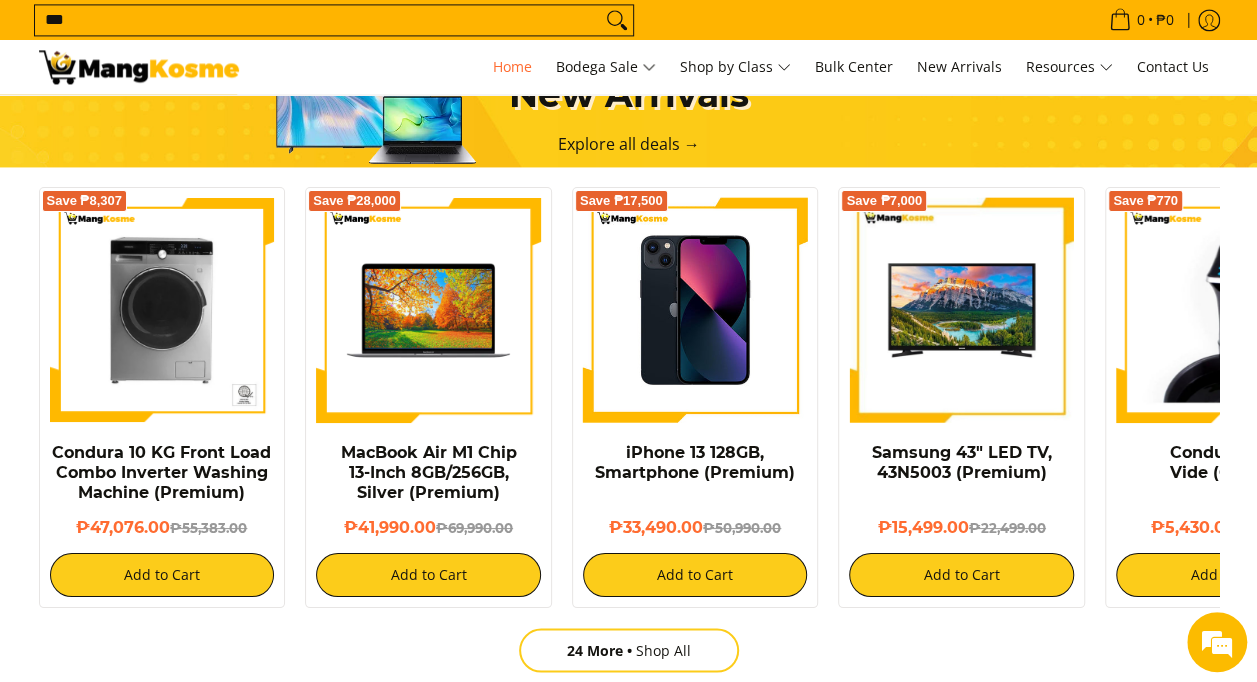 scroll, scrollTop: 1434, scrollLeft: 0, axis: vertical 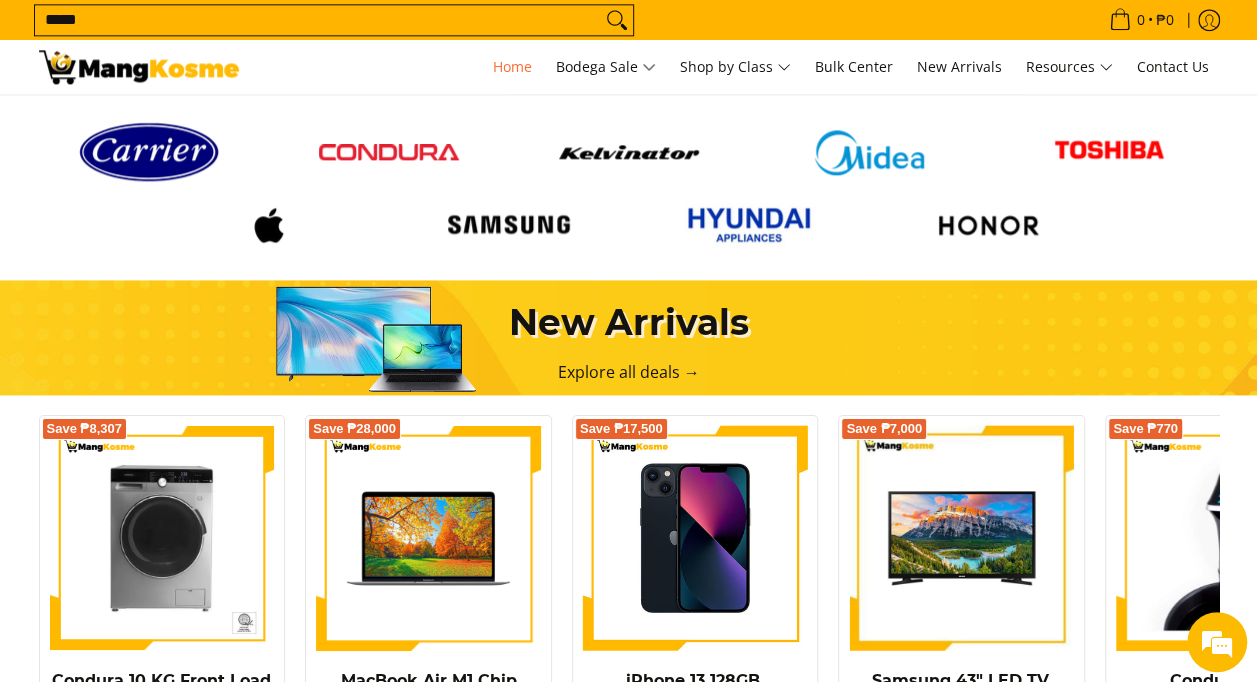 type on "*****" 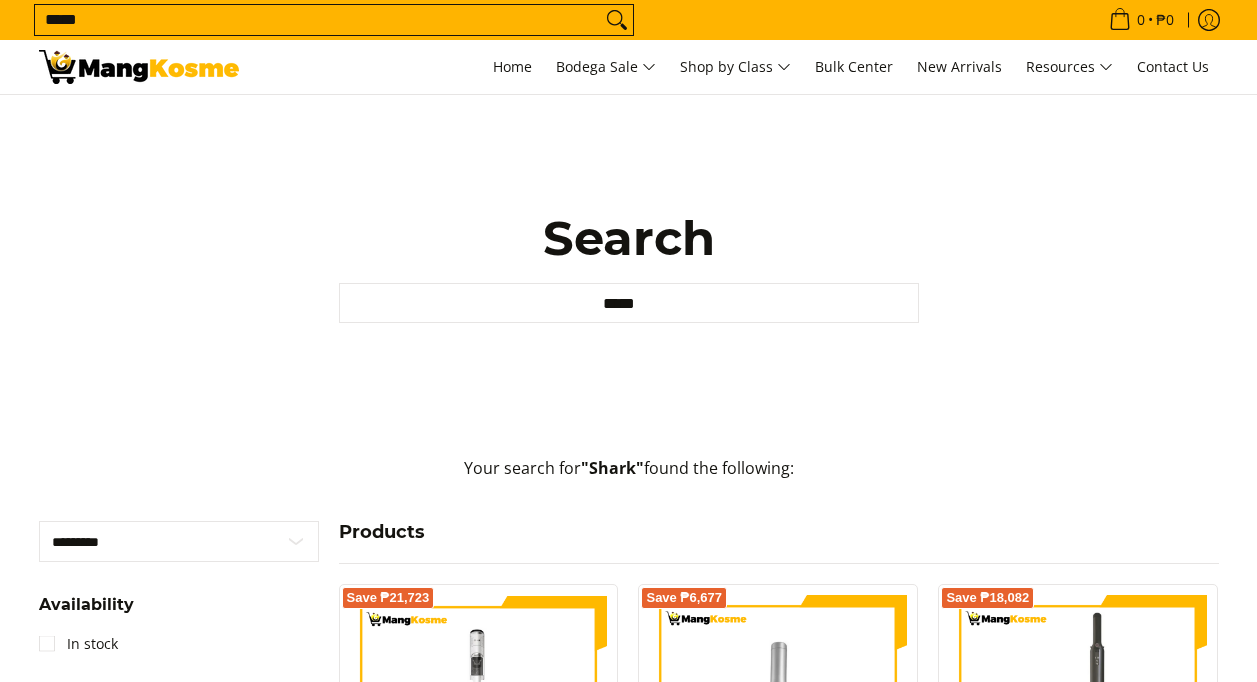 scroll, scrollTop: 0, scrollLeft: 0, axis: both 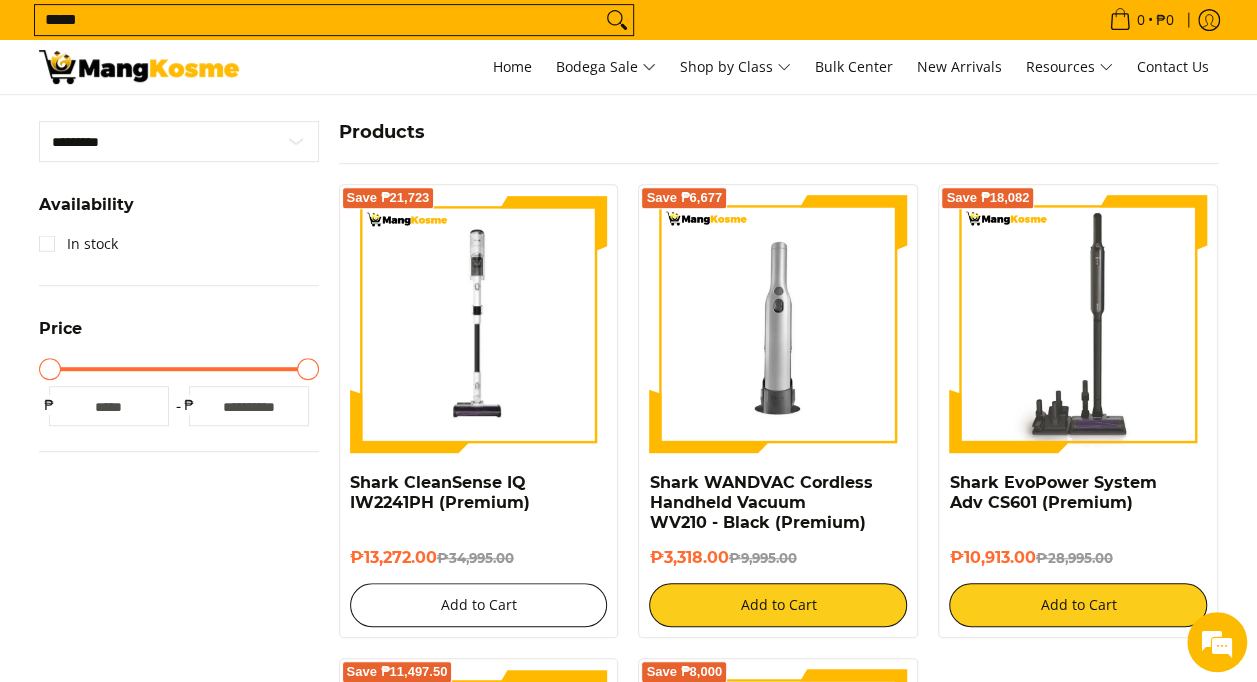 click on "Add to Cart" at bounding box center [479, 605] 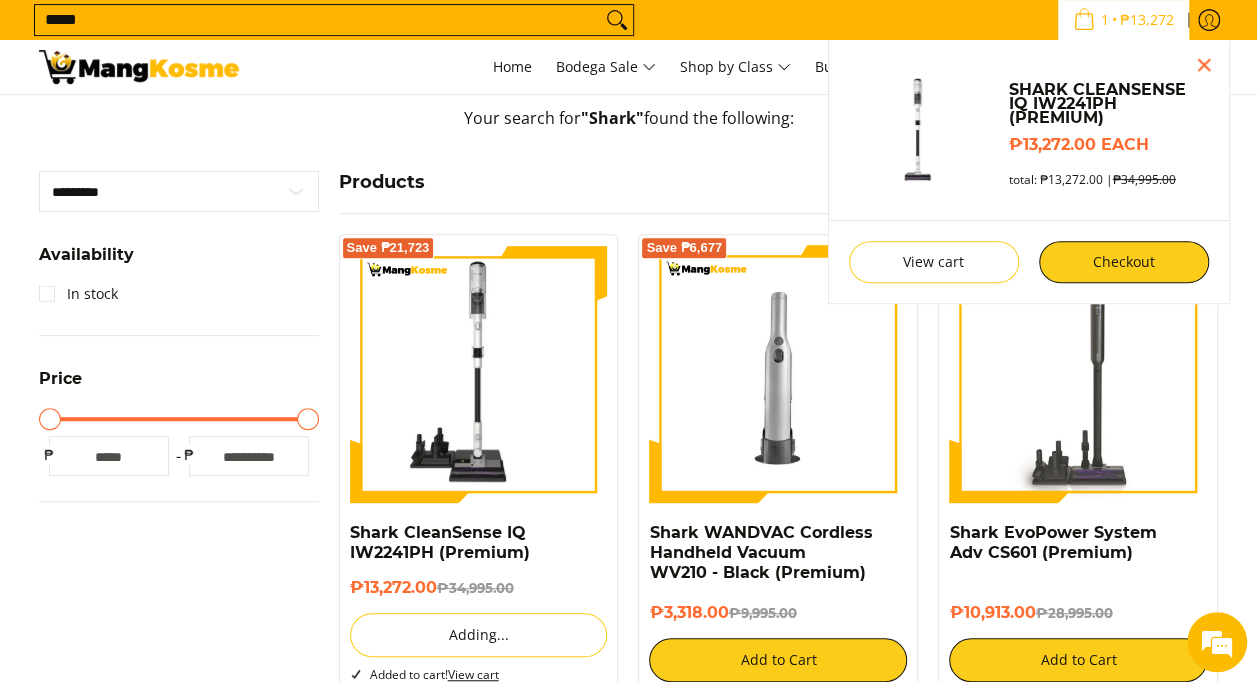 scroll, scrollTop: 345, scrollLeft: 0, axis: vertical 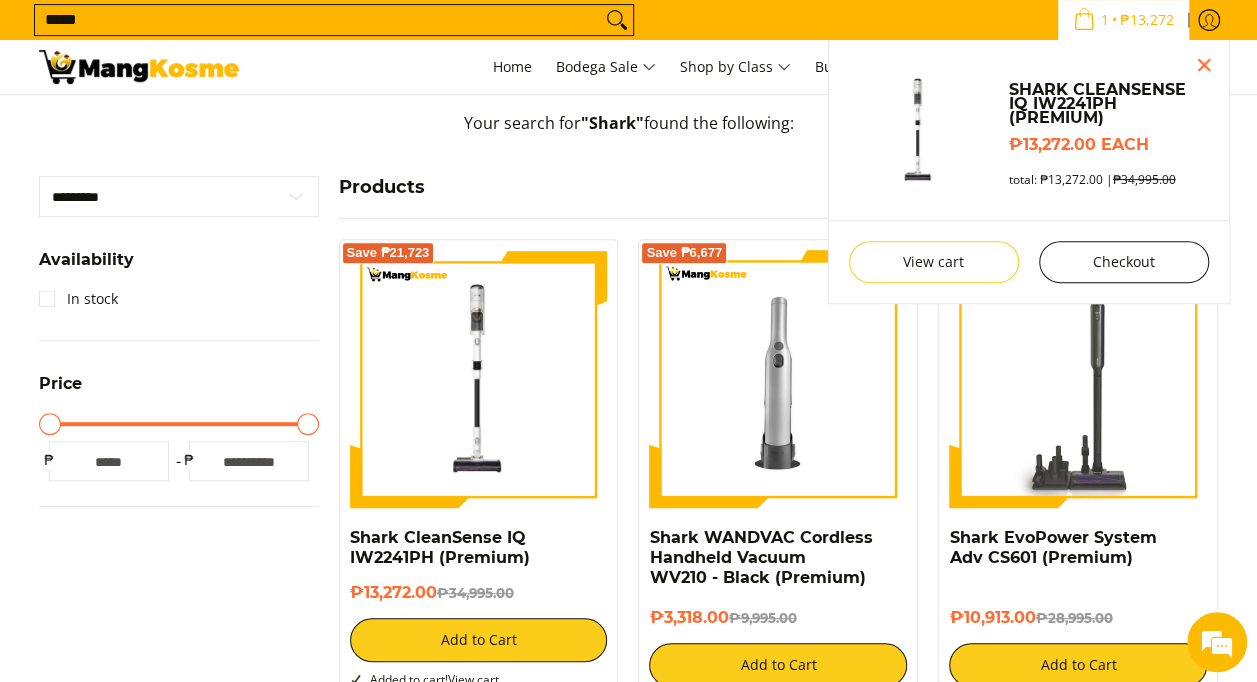 click on "Checkout" at bounding box center (1124, 262) 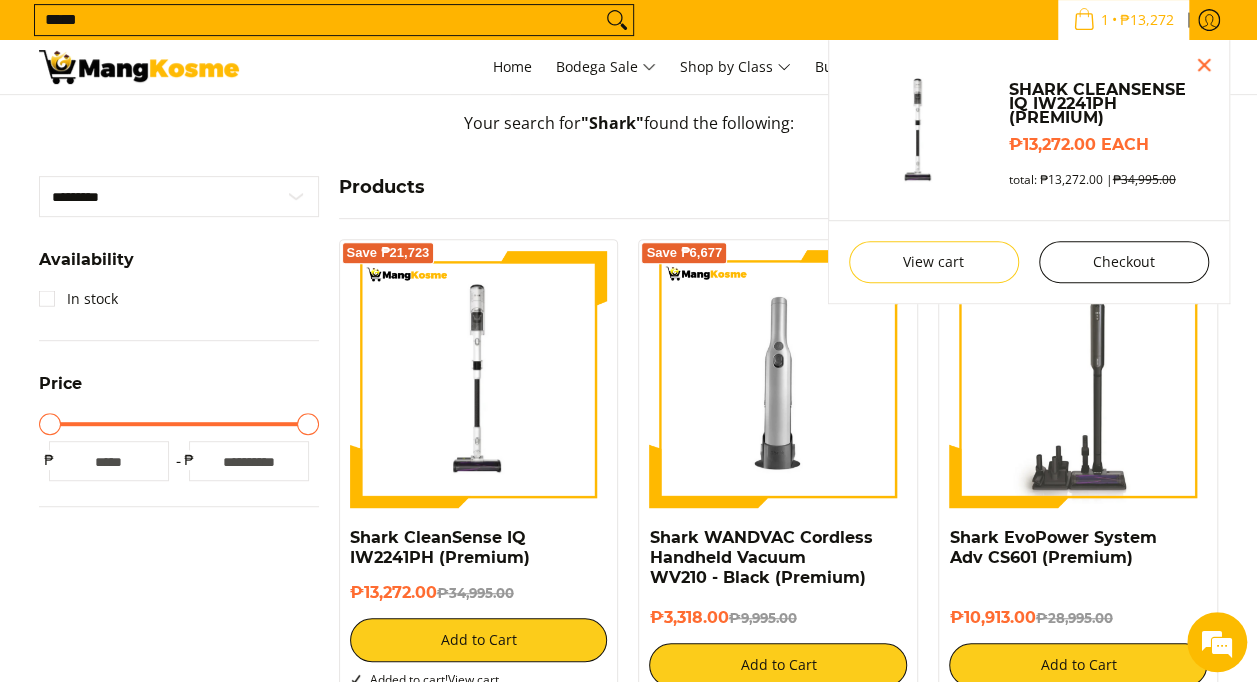 scroll, scrollTop: 0, scrollLeft: 0, axis: both 